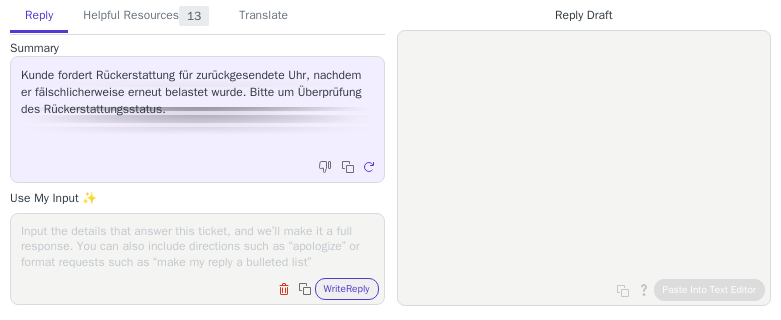 scroll, scrollTop: 0, scrollLeft: 0, axis: both 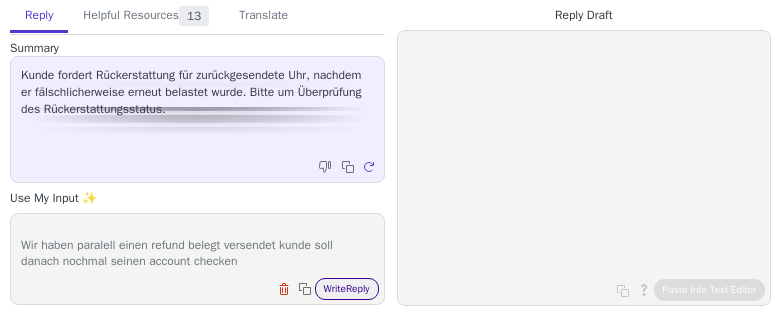 type on "Kunden sagen, dass er recht mit dem Velauf hat, jedoch haben wir ihm am 11.06 das geld erneut erstattet.
Wir haben paralell einen refund belegt versendet kunde soll danach nochmal seinen account checken" 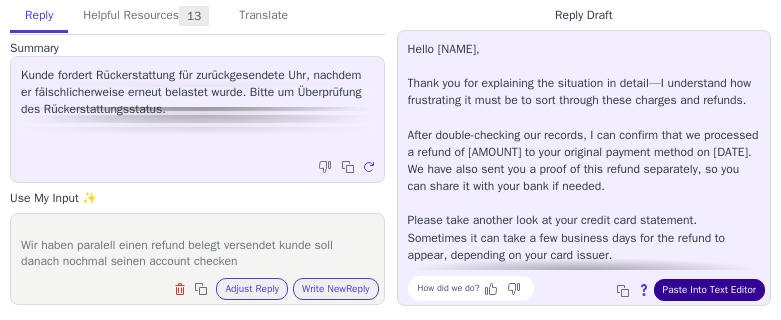 click on "Paste Into Text Editor" at bounding box center [709, 290] 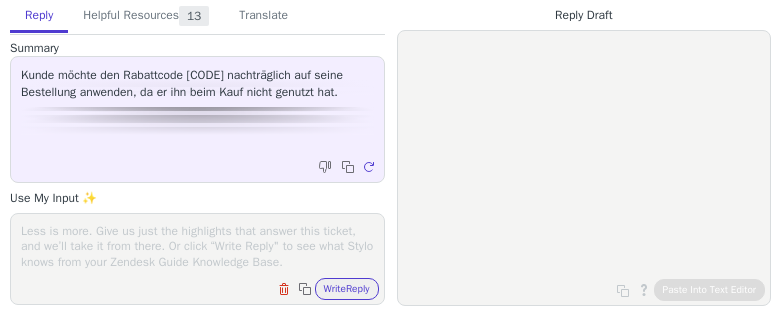 scroll, scrollTop: 0, scrollLeft: 0, axis: both 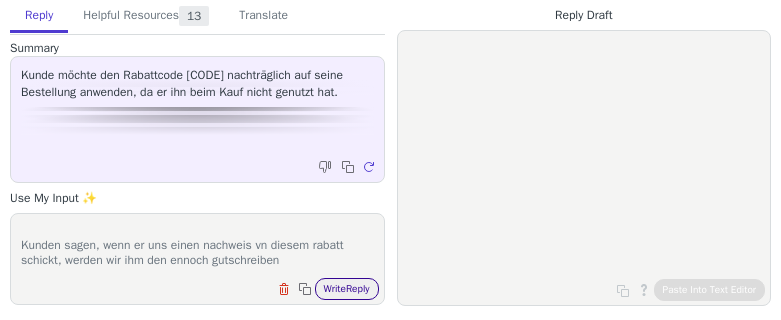 type on "Kunden sagen, dass ich keinen rabatt mit enjoy20 finden kunde.
Kunden sagen, wenn er uns einen nachweis vn diesem rabatt schickt, werden wir ihm den ennoch gutschreiben" 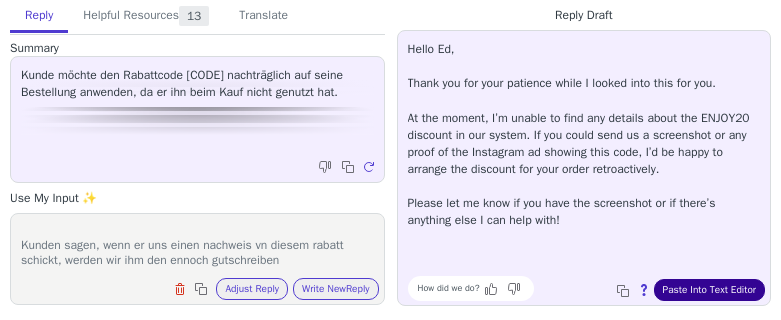 click on "Paste Into Text Editor" at bounding box center (709, 290) 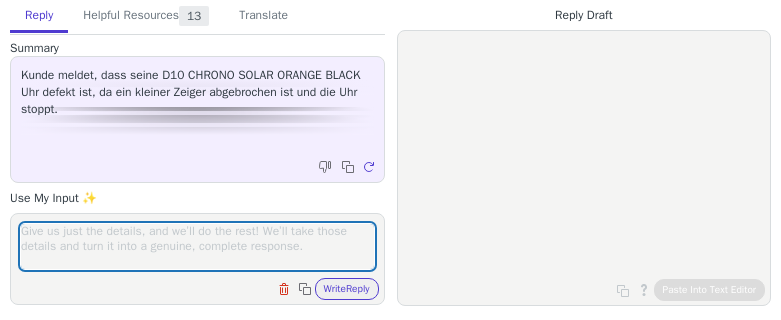 scroll, scrollTop: 0, scrollLeft: 0, axis: both 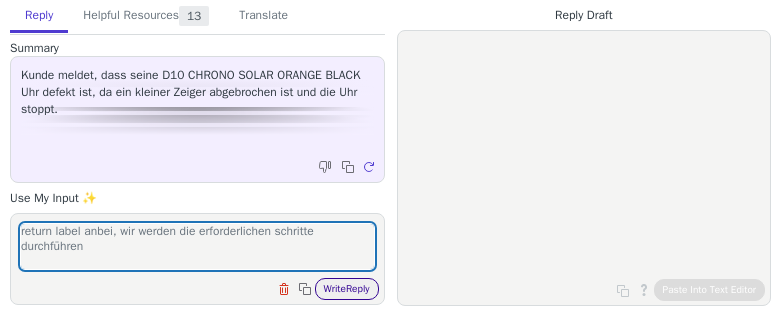 type on "return label anbei, wir werden die erforderlichen schritte durchführen" 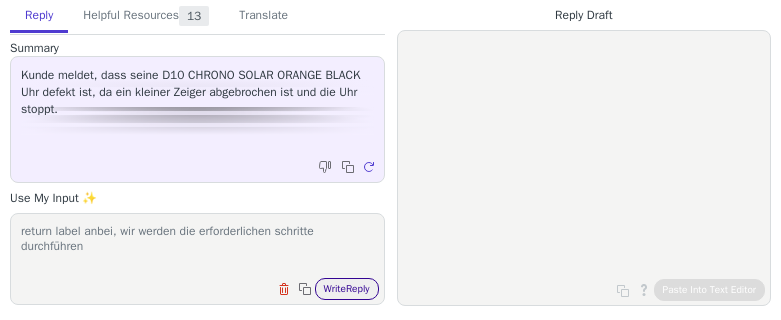 click on "Write  Reply" at bounding box center [347, 289] 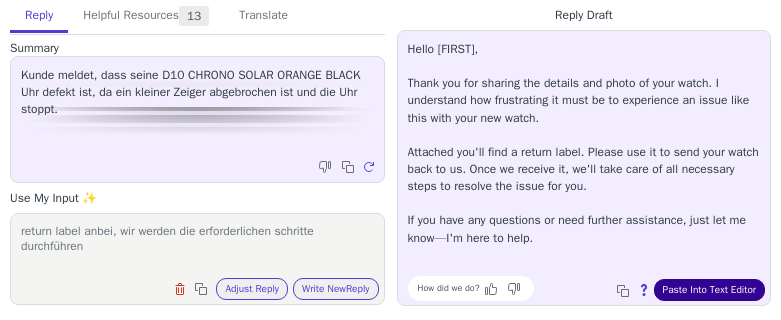 click on "Paste Into Text Editor" at bounding box center (709, 290) 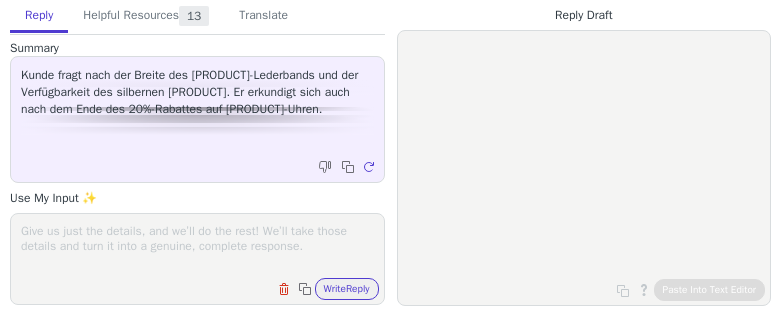 scroll, scrollTop: 0, scrollLeft: 0, axis: both 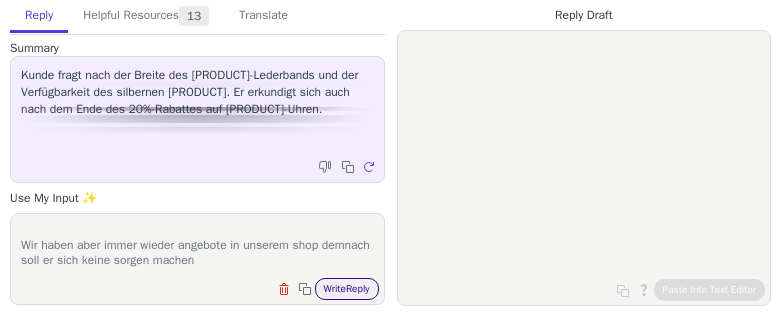 type on "Kunden sagen, dass unser [DATE] sale, heute endet.
Wir haben aber immer wieder angebote in unserem shop demnach soll er sich keine sorgen machen" 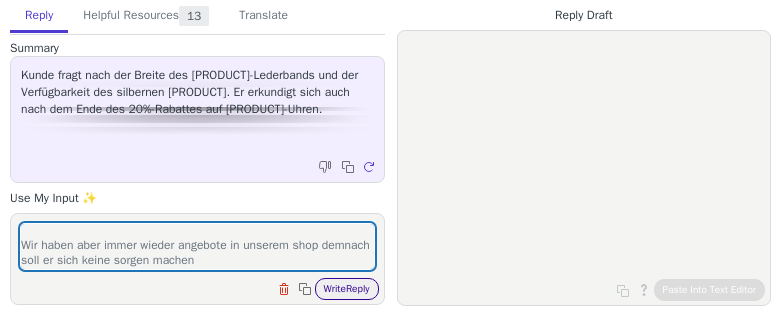 click on "Write  Reply" at bounding box center (347, 289) 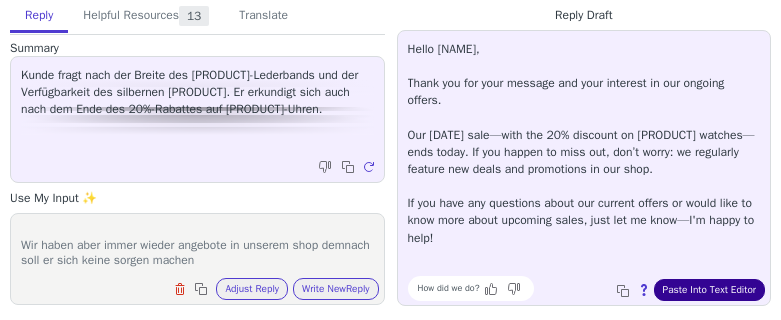 click on "Paste Into Text Editor" at bounding box center (709, 290) 